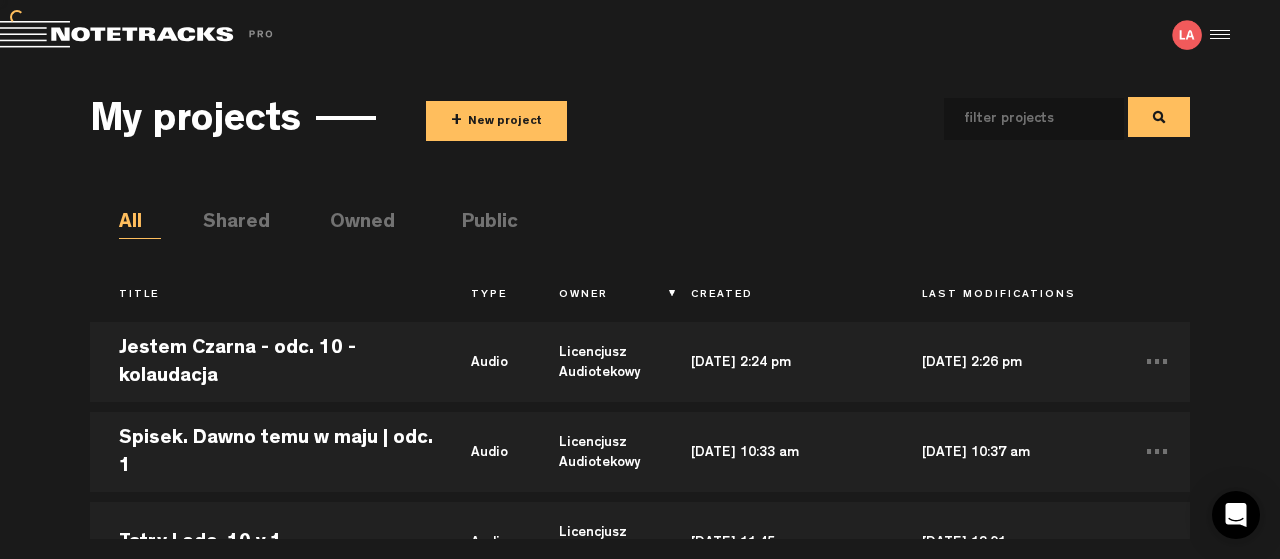 scroll, scrollTop: 0, scrollLeft: 0, axis: both 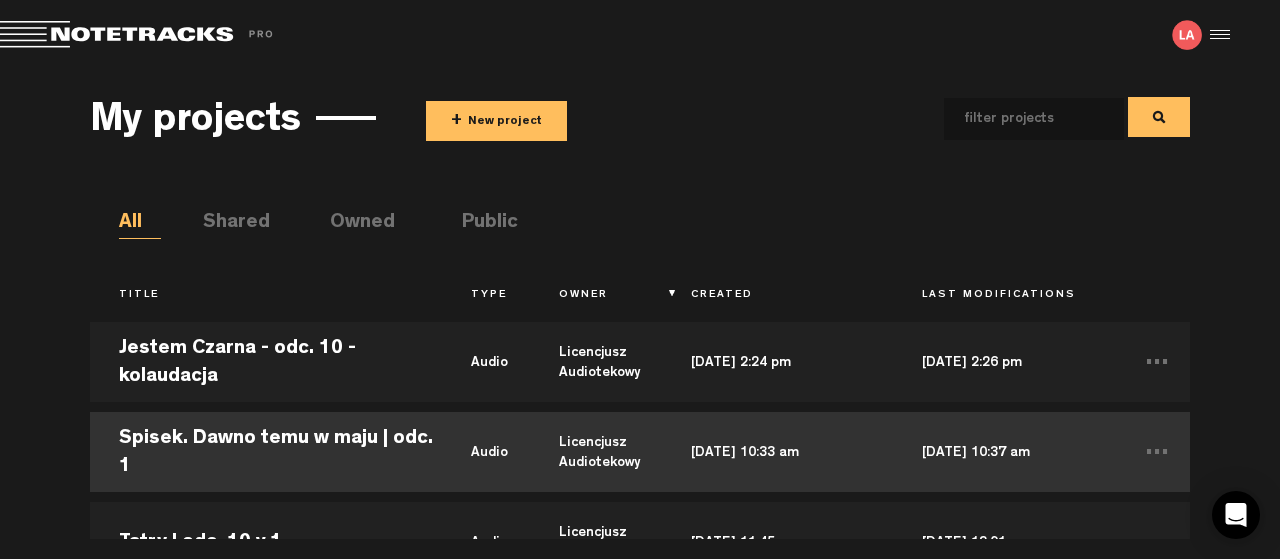 click on "Spisek. Dawno temu w maju | odc. 1" at bounding box center (266, 452) 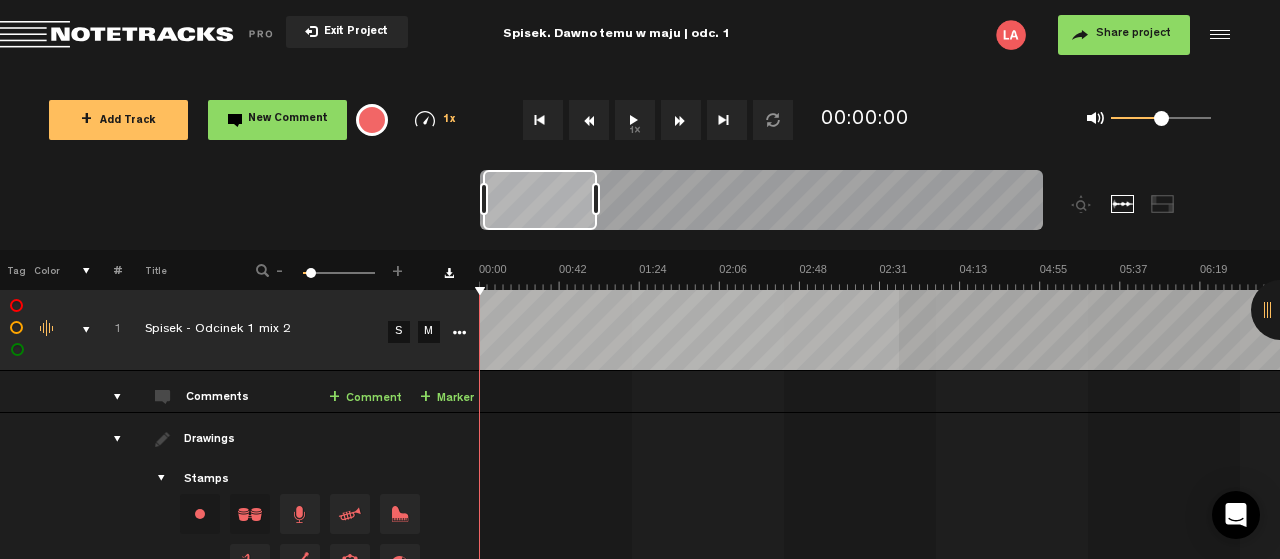 click on "1x" at bounding box center [635, 120] 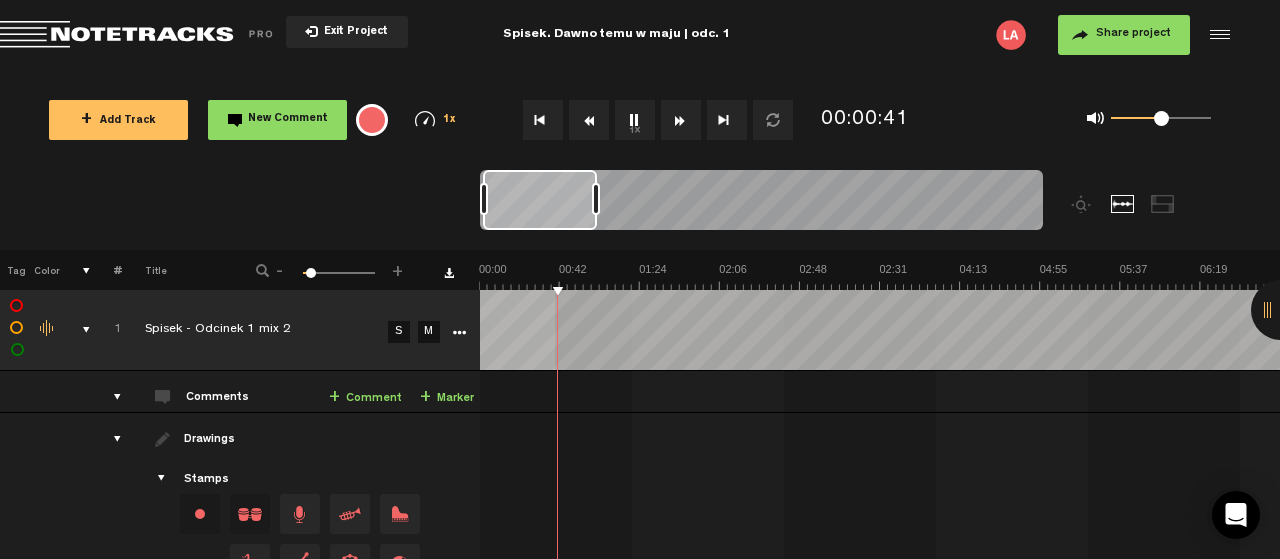 drag, startPoint x: 555, startPoint y: 289, endPoint x: 503, endPoint y: 289, distance: 52 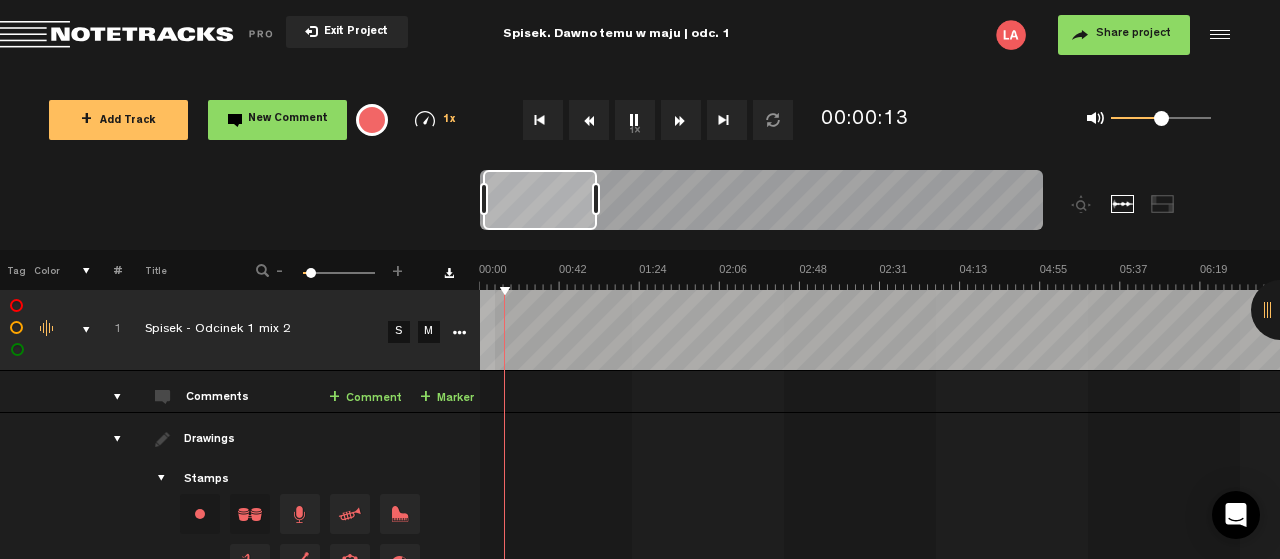 click at bounding box center [2481, 276] 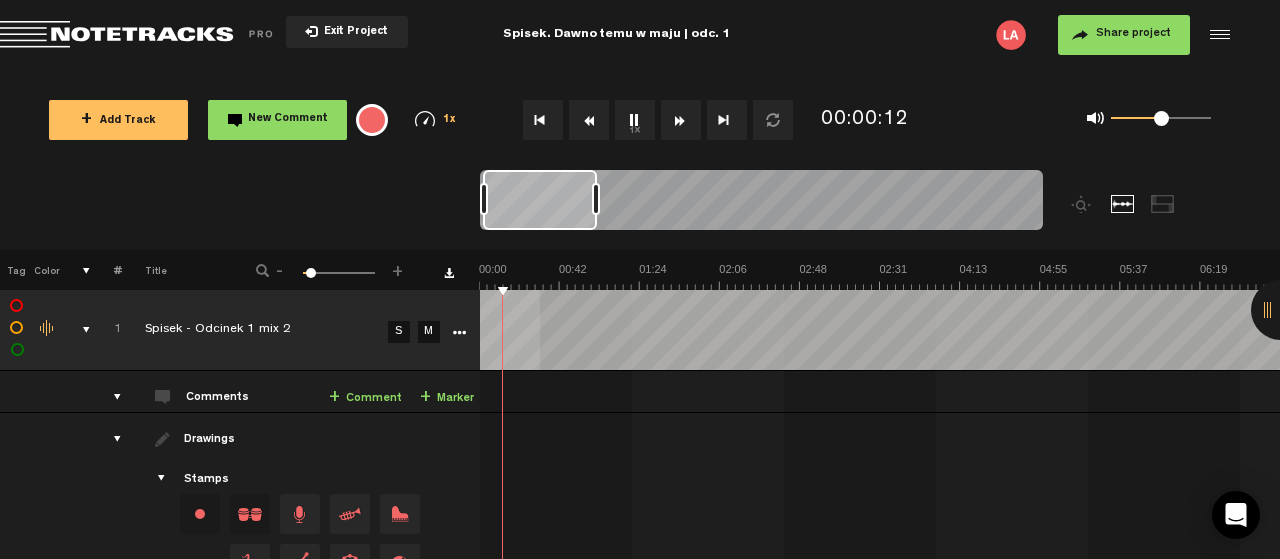 click at bounding box center [2481, 276] 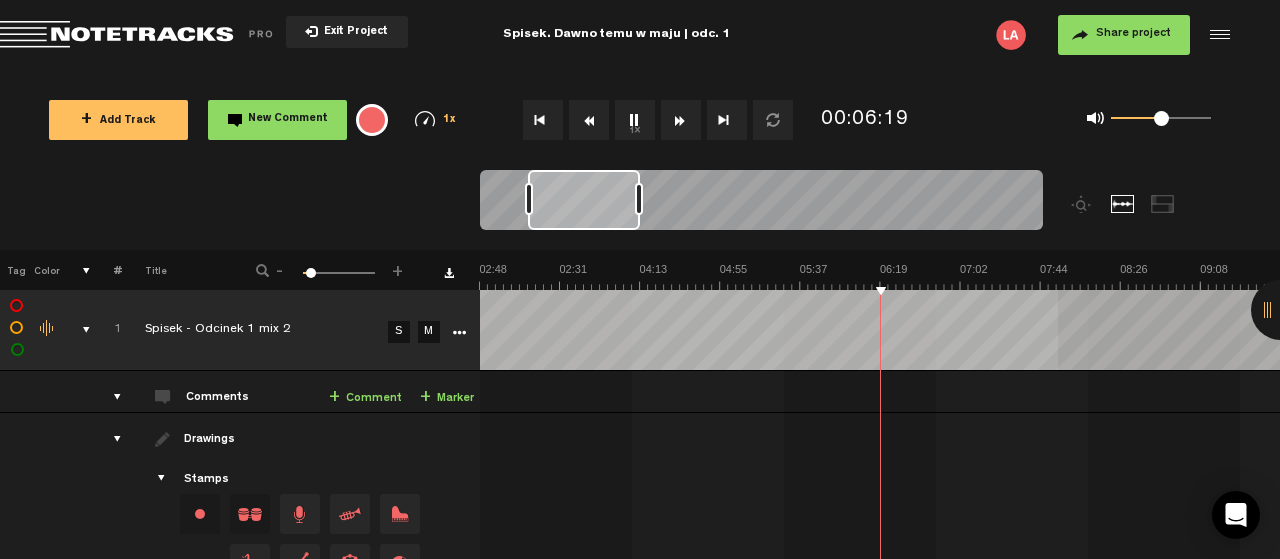 scroll, scrollTop: 0, scrollLeft: 320, axis: horizontal 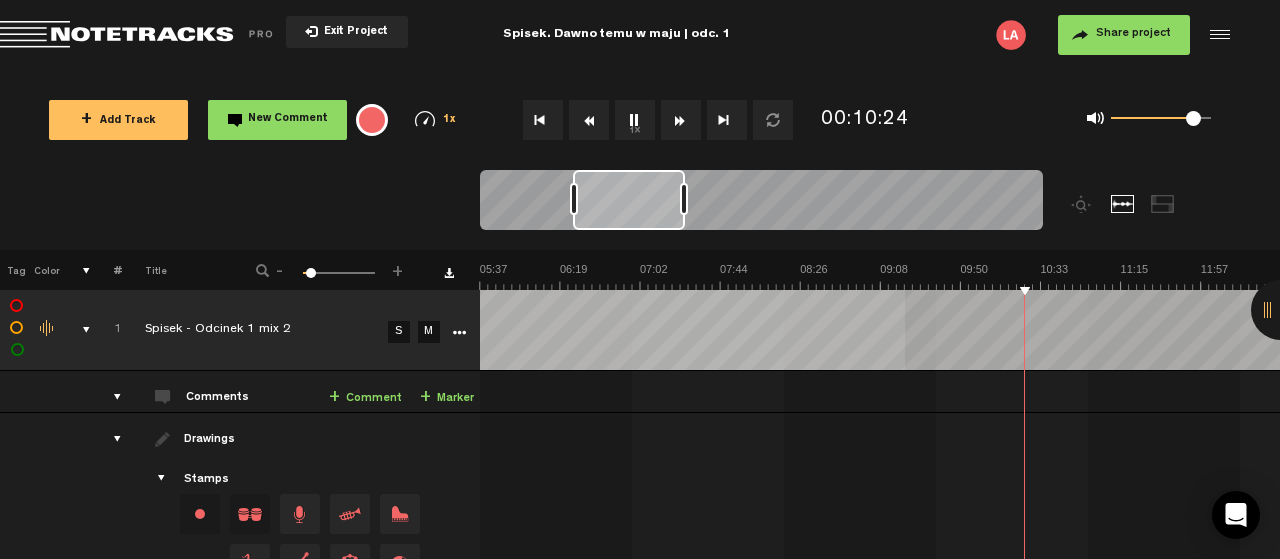 drag, startPoint x: 1159, startPoint y: 119, endPoint x: 1192, endPoint y: 119, distance: 33 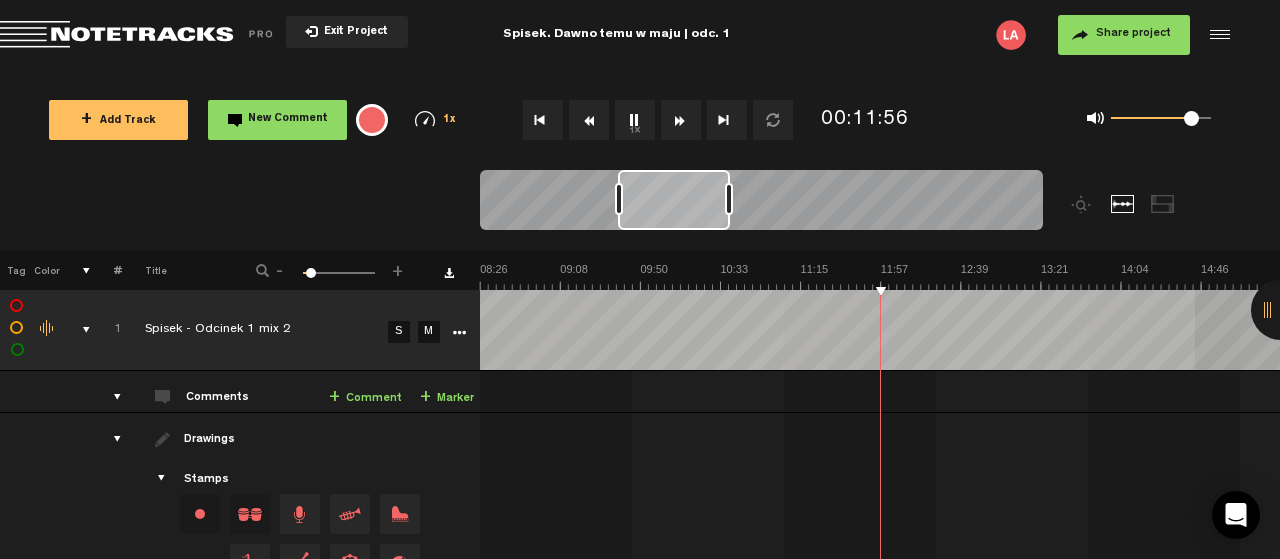 scroll, scrollTop: 0, scrollLeft: 960, axis: horizontal 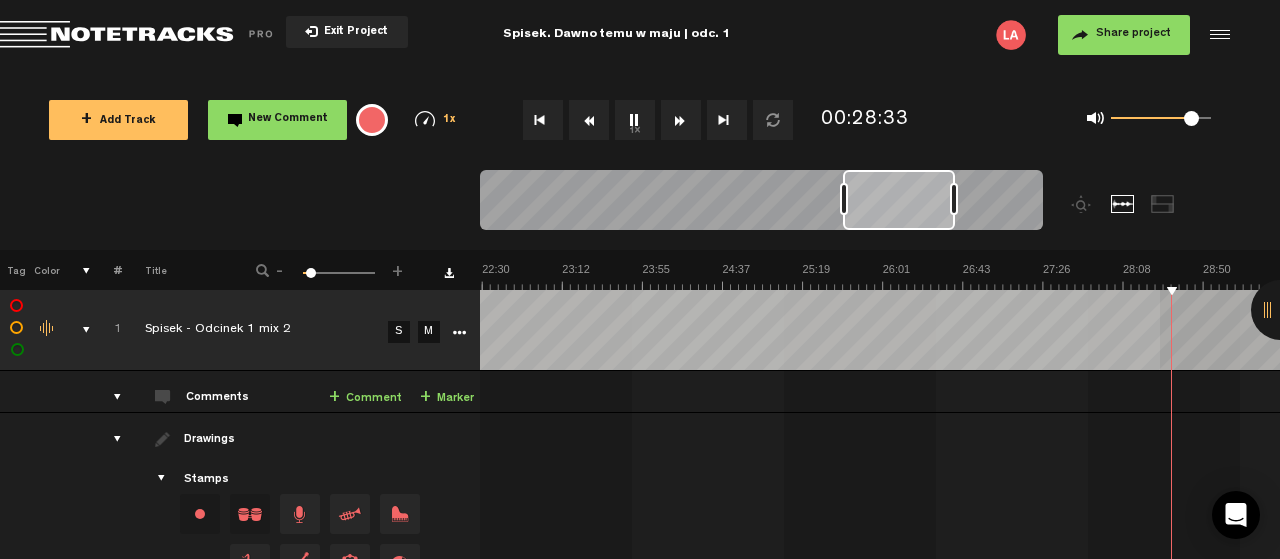 click at bounding box center [-79, 276] 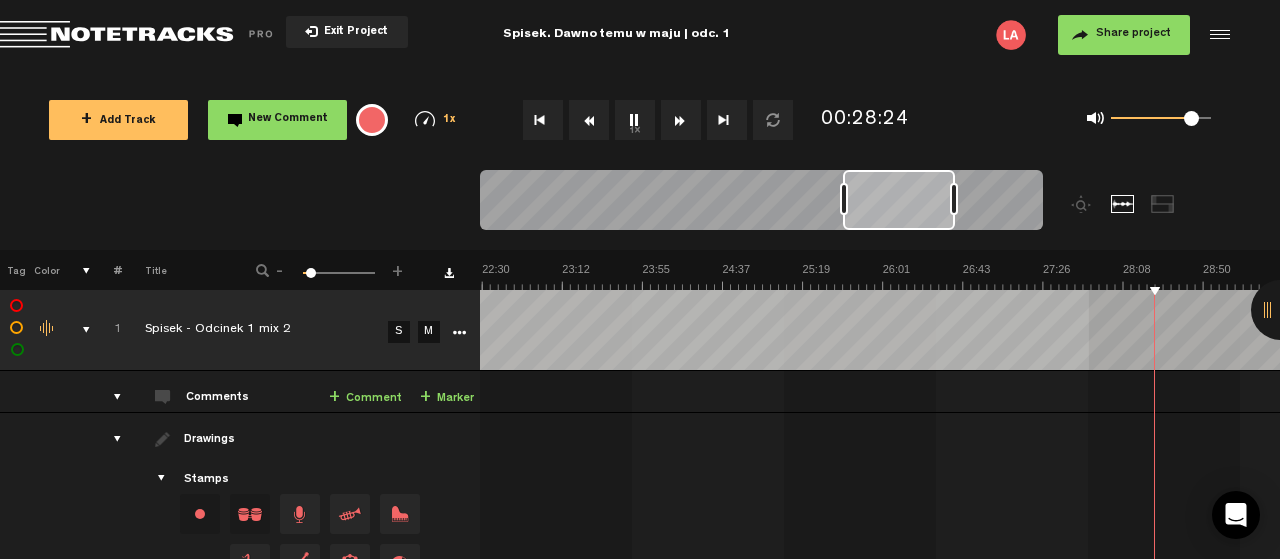 click at bounding box center [-79, 276] 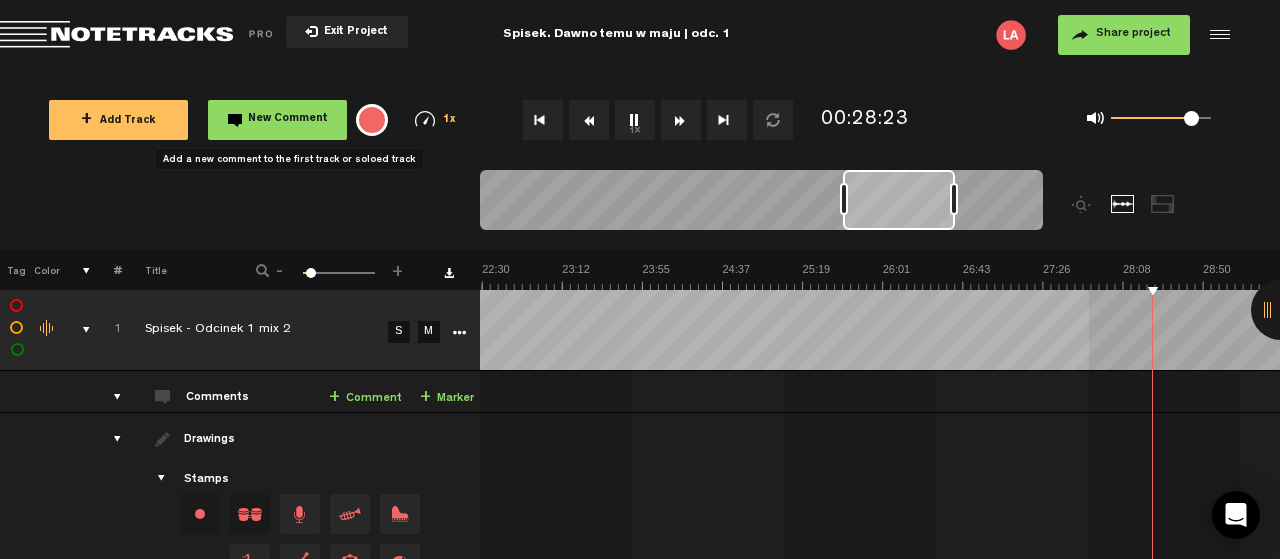 click on "New Comment" at bounding box center [288, 119] 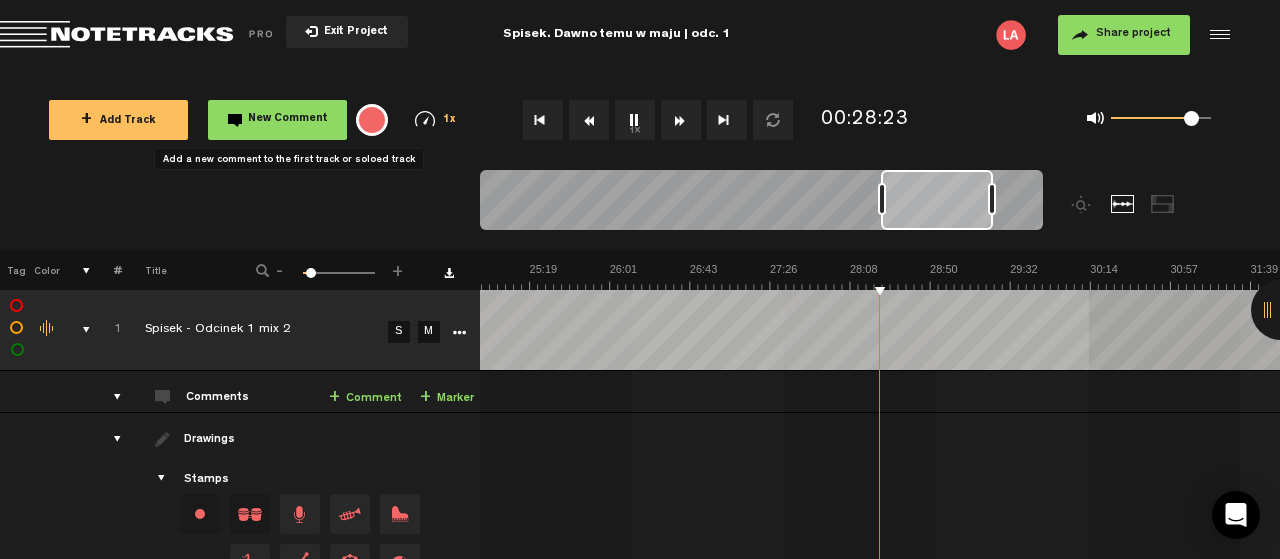 scroll, scrollTop: 0, scrollLeft: 2833, axis: horizontal 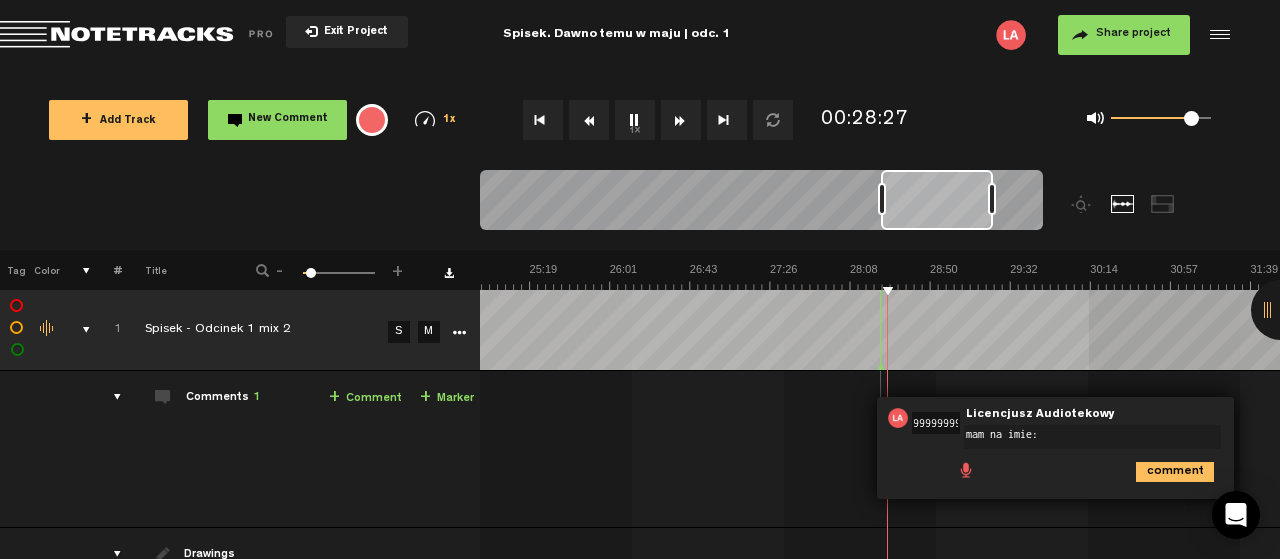 type on "mam na imie:)" 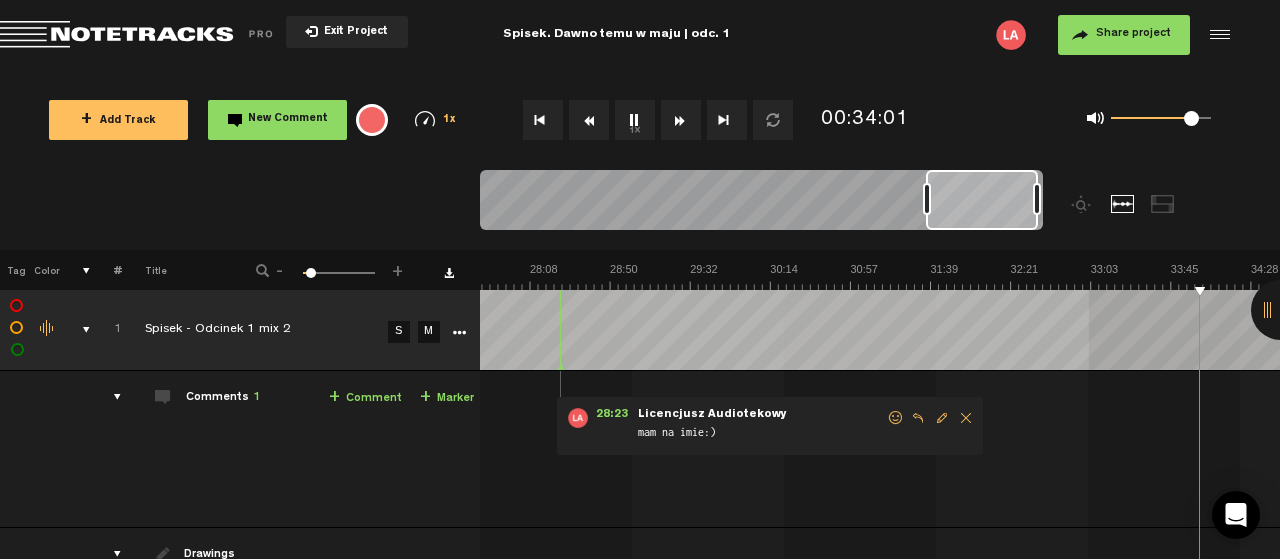 scroll, scrollTop: 0, scrollLeft: 3473, axis: horizontal 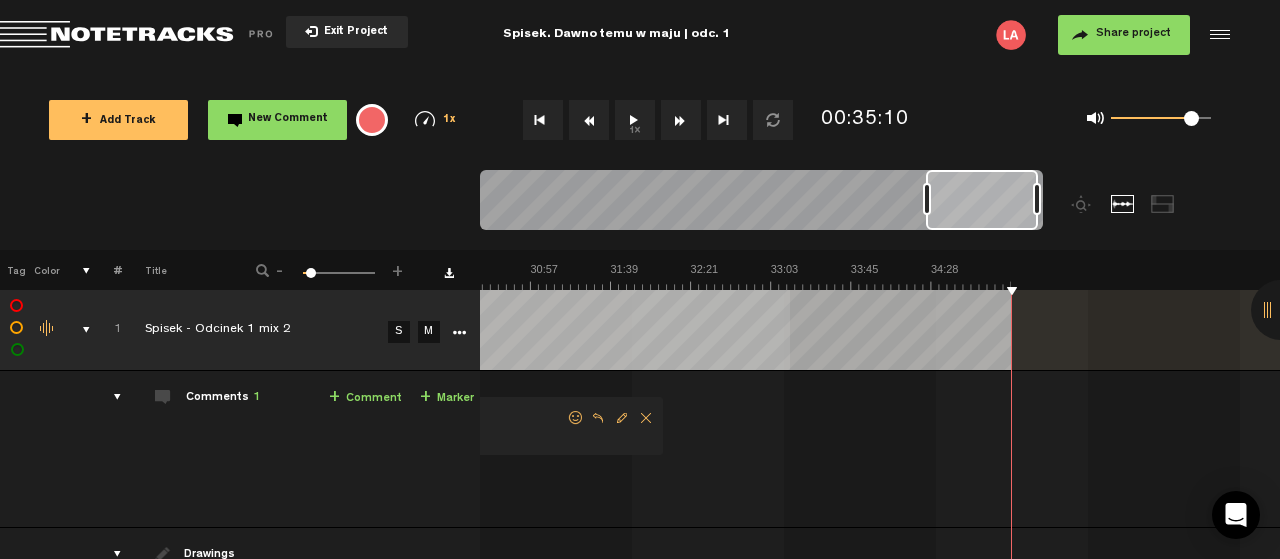 click on "Exit Project" at bounding box center [353, 32] 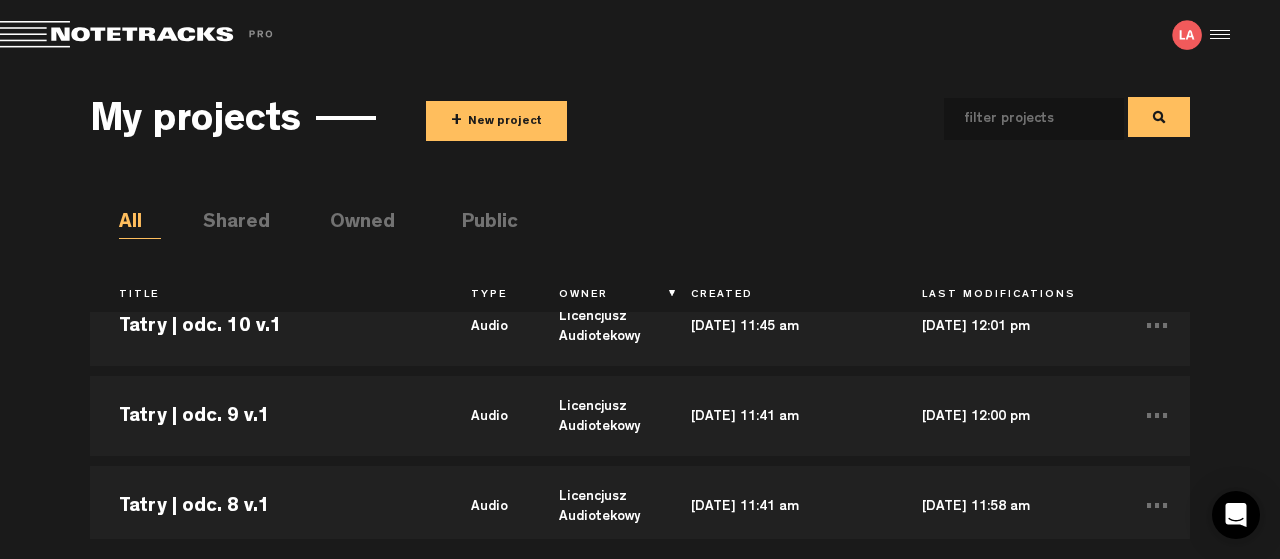 scroll, scrollTop: 324, scrollLeft: 0, axis: vertical 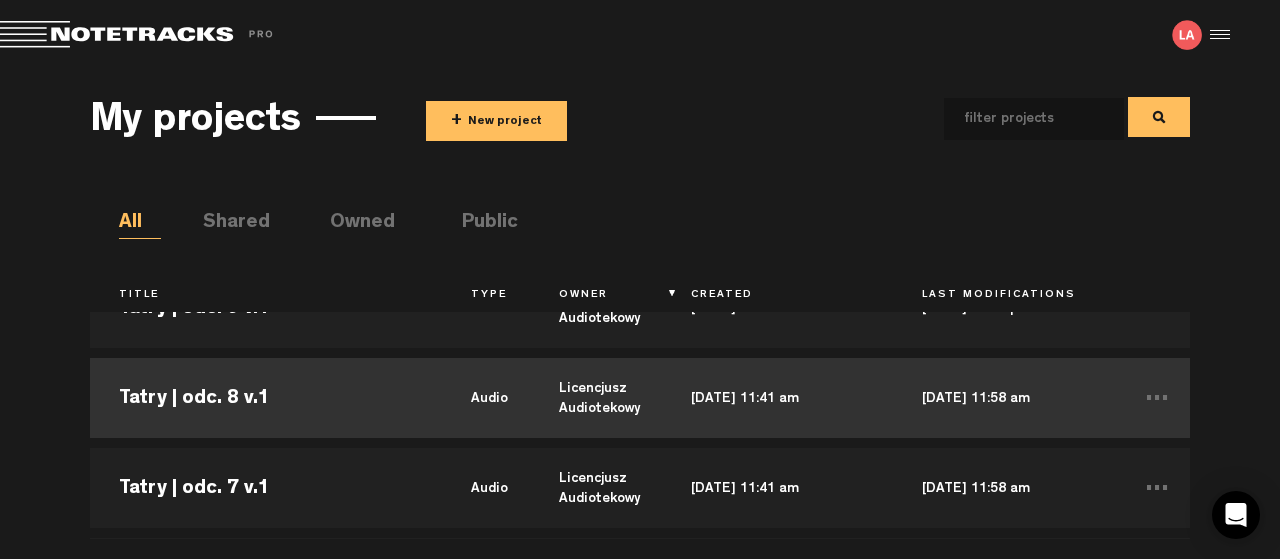 click on "Tatry | odc. 8 v.1" at bounding box center (266, 398) 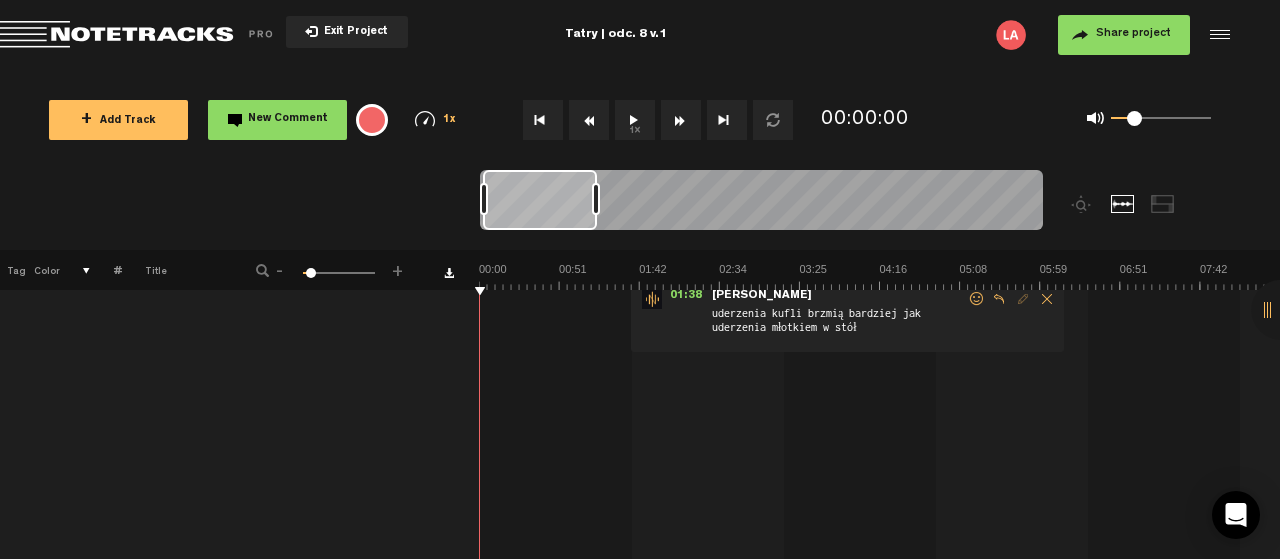 scroll, scrollTop: 216, scrollLeft: 0, axis: vertical 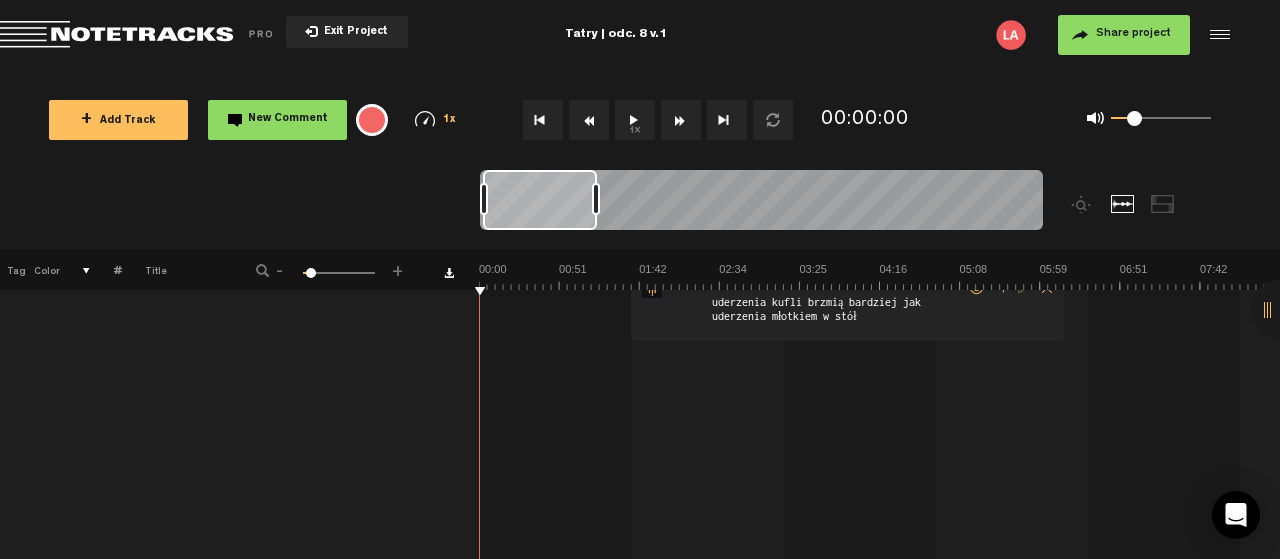 click at bounding box center (1281, 310) 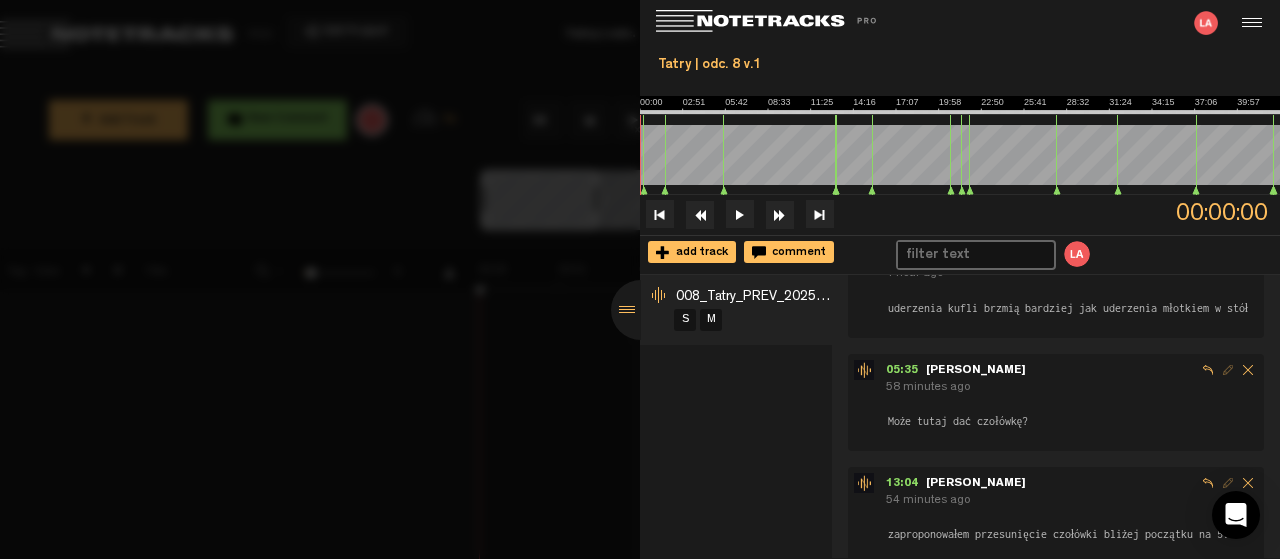 scroll, scrollTop: 0, scrollLeft: 0, axis: both 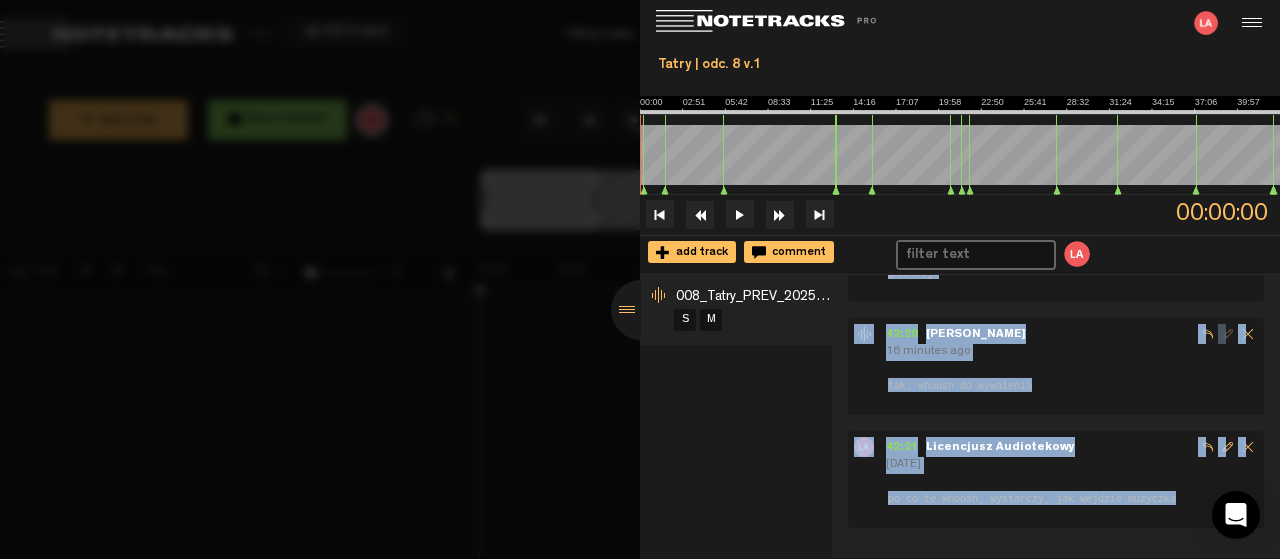 drag, startPoint x: 880, startPoint y: 296, endPoint x: 1183, endPoint y: 506, distance: 368.6584 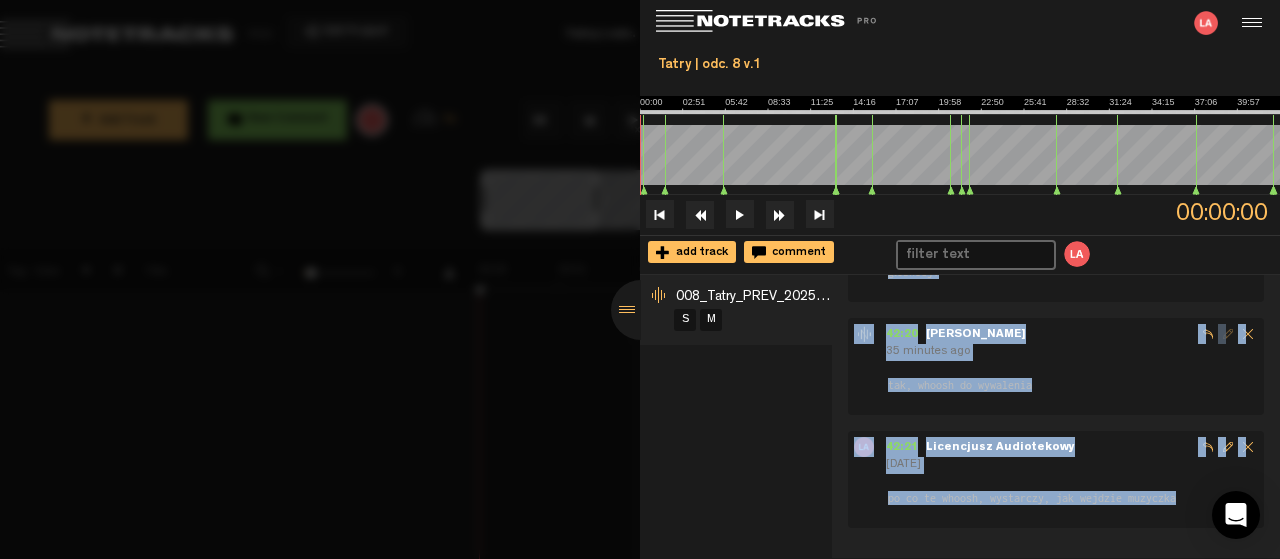 click at bounding box center (641, 310) 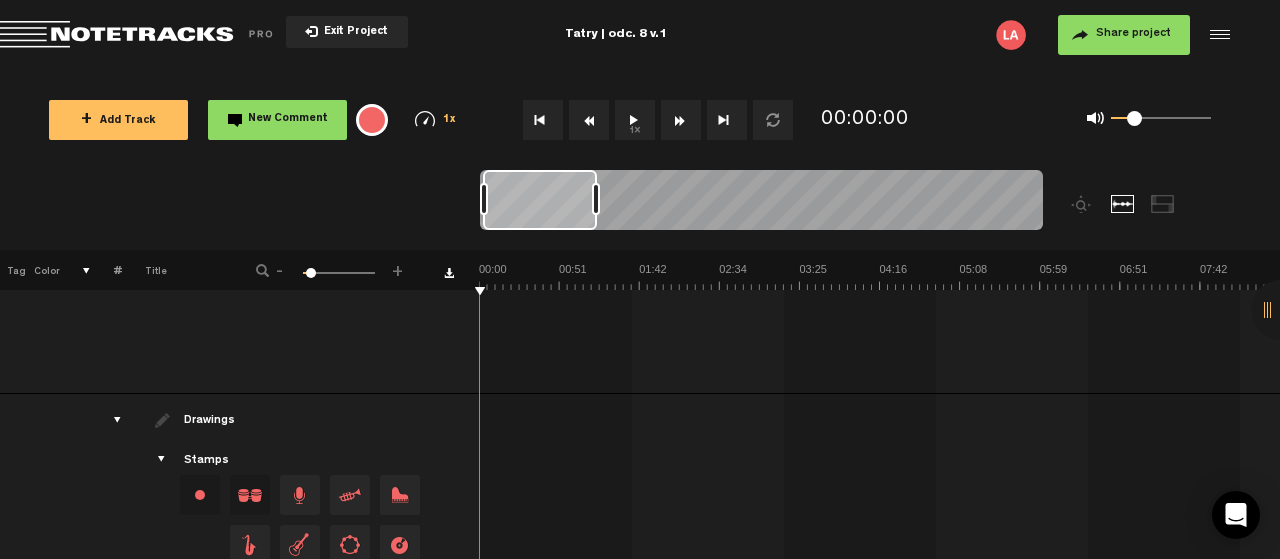 scroll, scrollTop: 0, scrollLeft: 0, axis: both 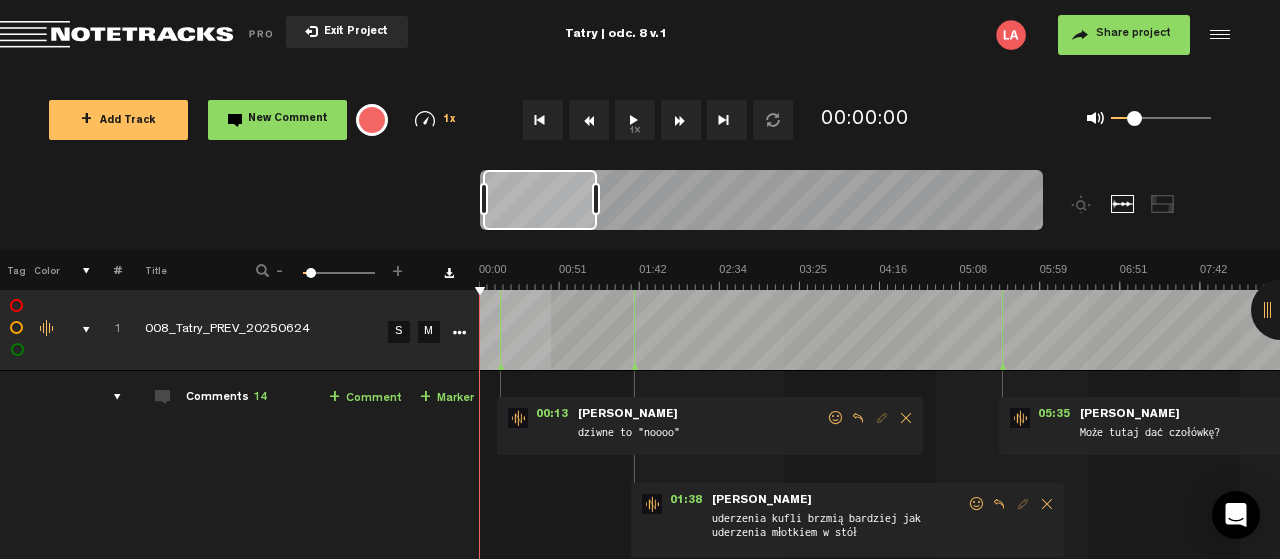 click on "Exit Project" at bounding box center [353, 32] 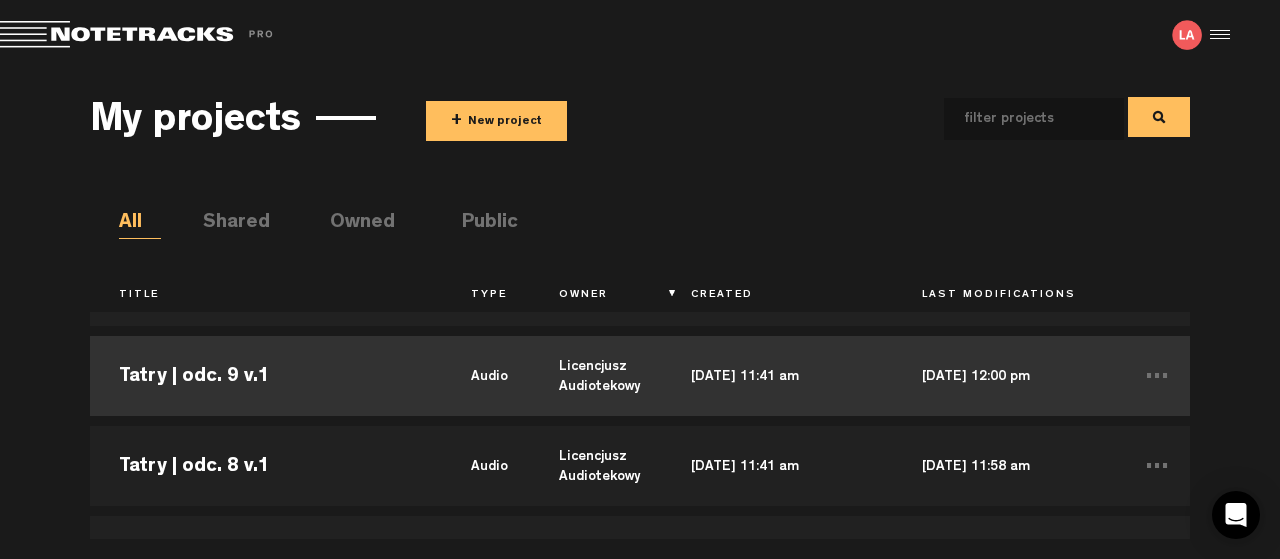 scroll, scrollTop: 216, scrollLeft: 0, axis: vertical 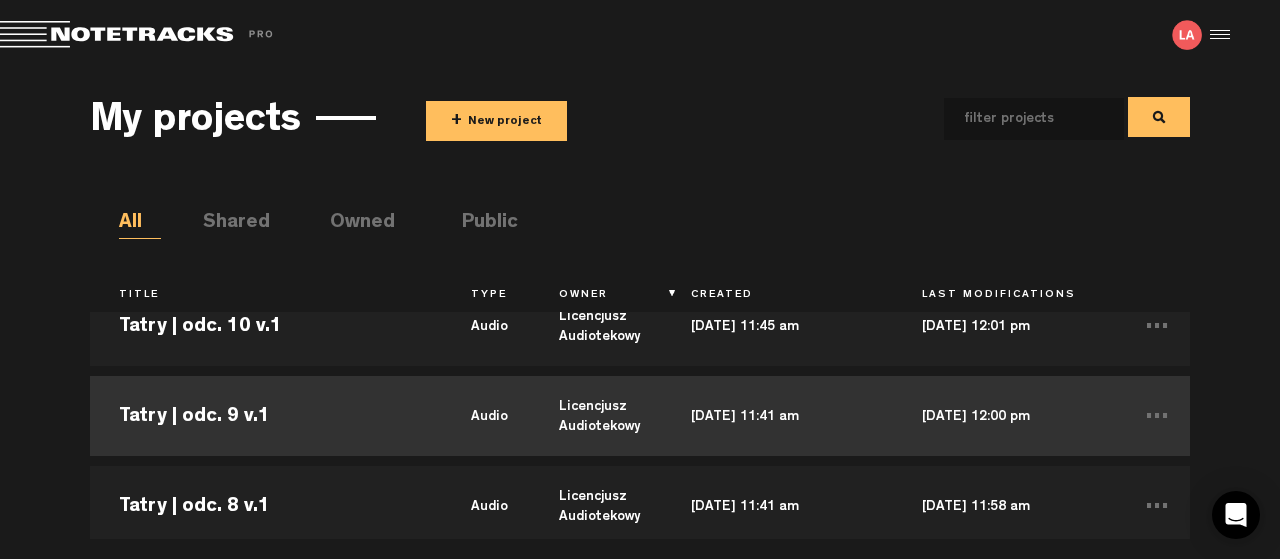 click on "Tatry | odc. 9 v.1" at bounding box center (266, 416) 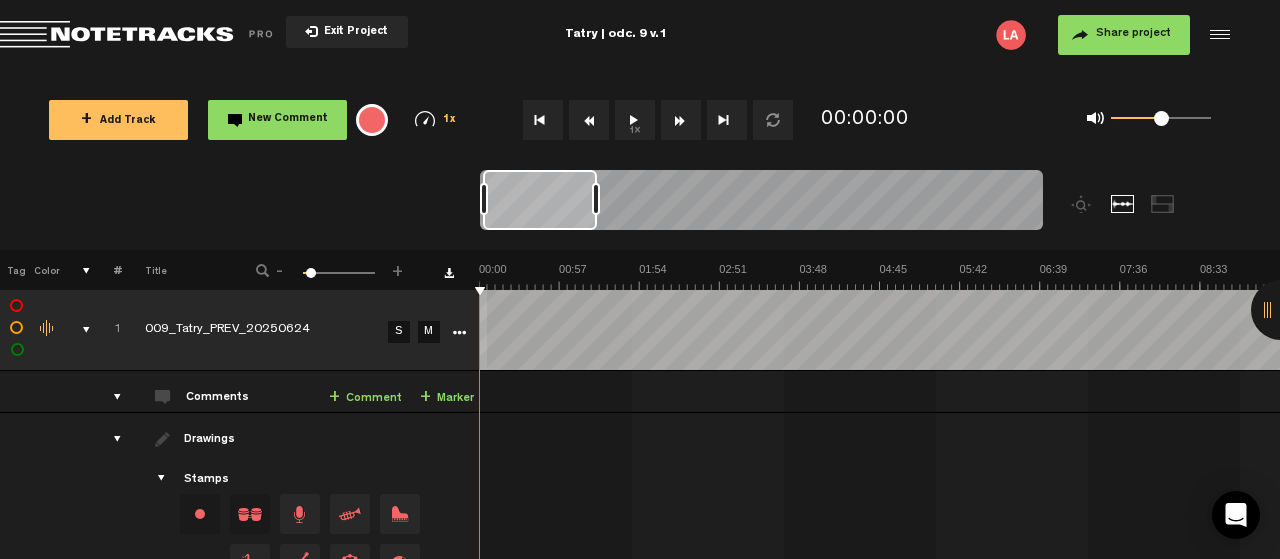 click on "1x" at bounding box center (635, 120) 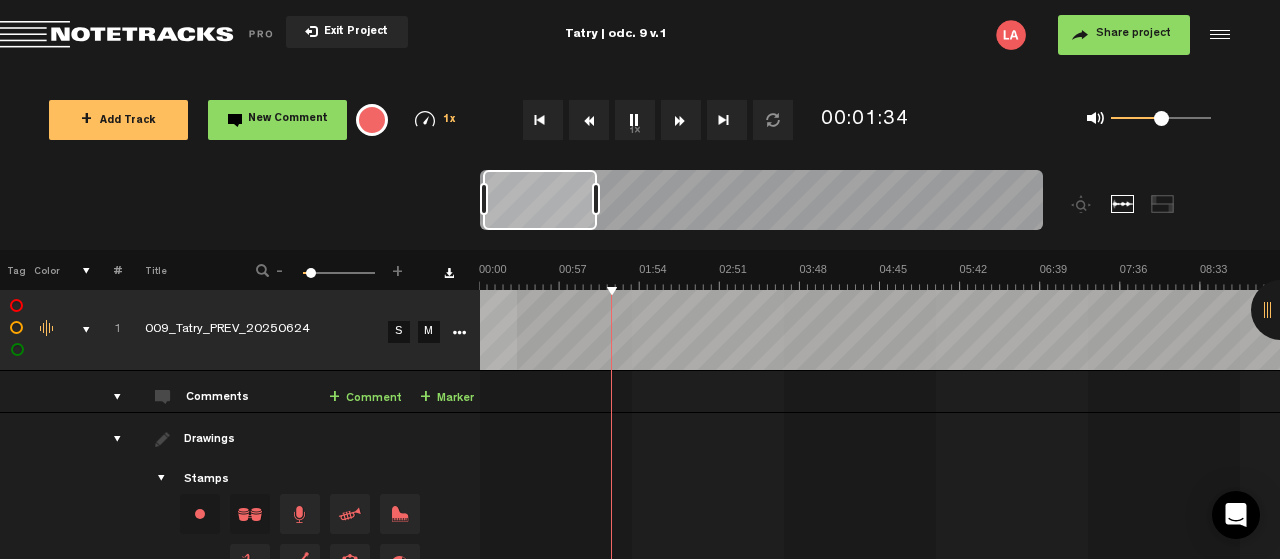 click at bounding box center (2481, 276) 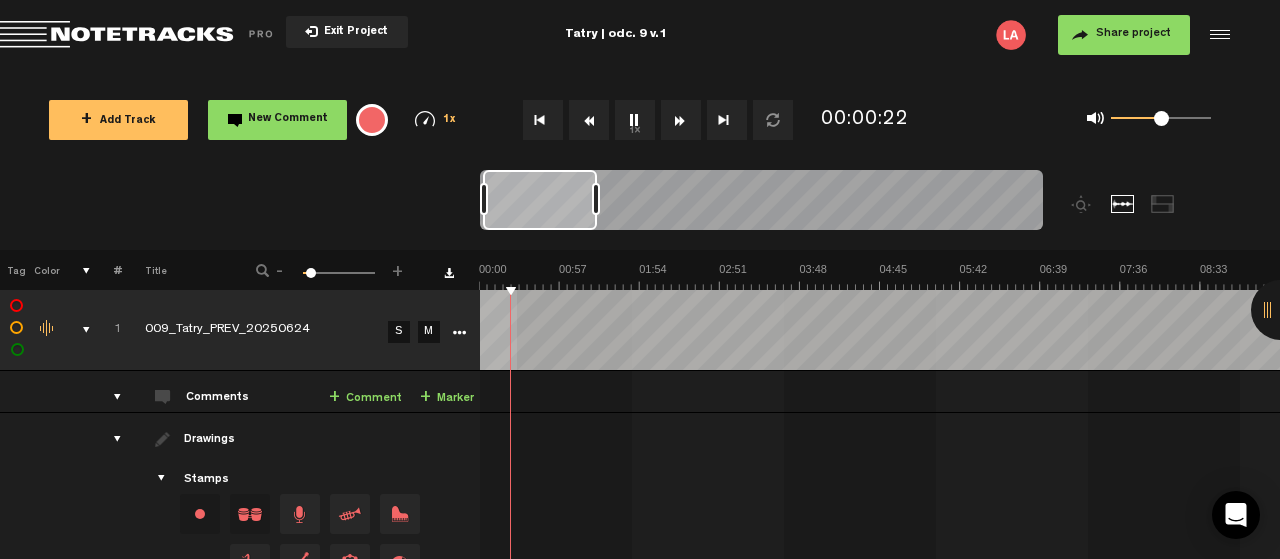 click on "New Comment" at bounding box center [288, 119] 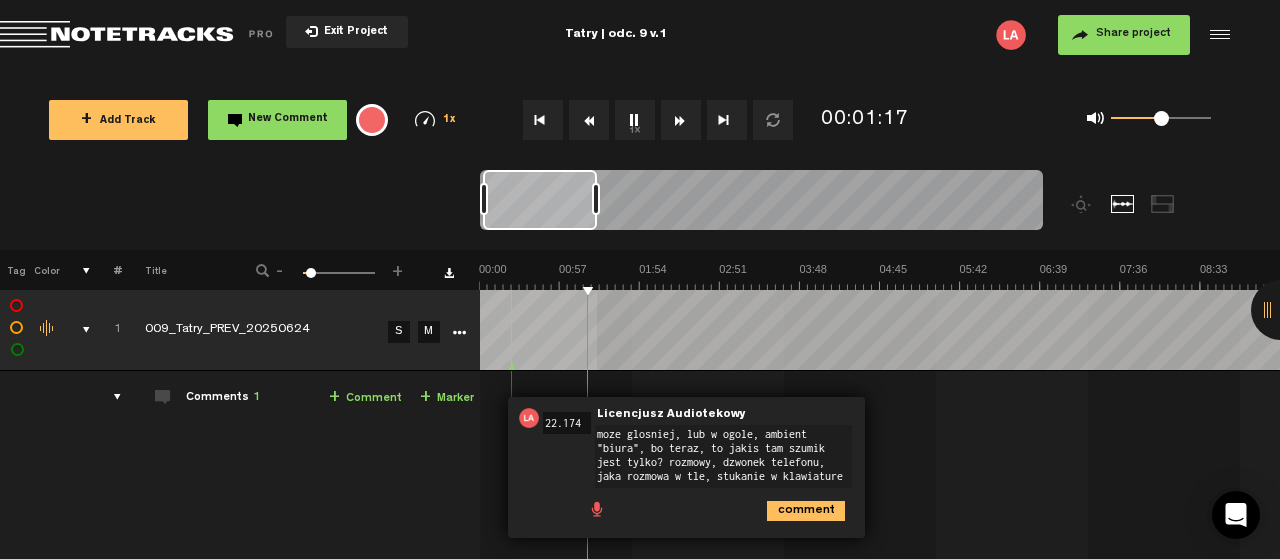 type on "moze glosniej, lub w ogole, ambient "biura", bo teraz, to jakis tam szumik jest tylko? rozmowy, dzwonek telefonu, jaka rozmowa w tle, stukanie w klawiature?" 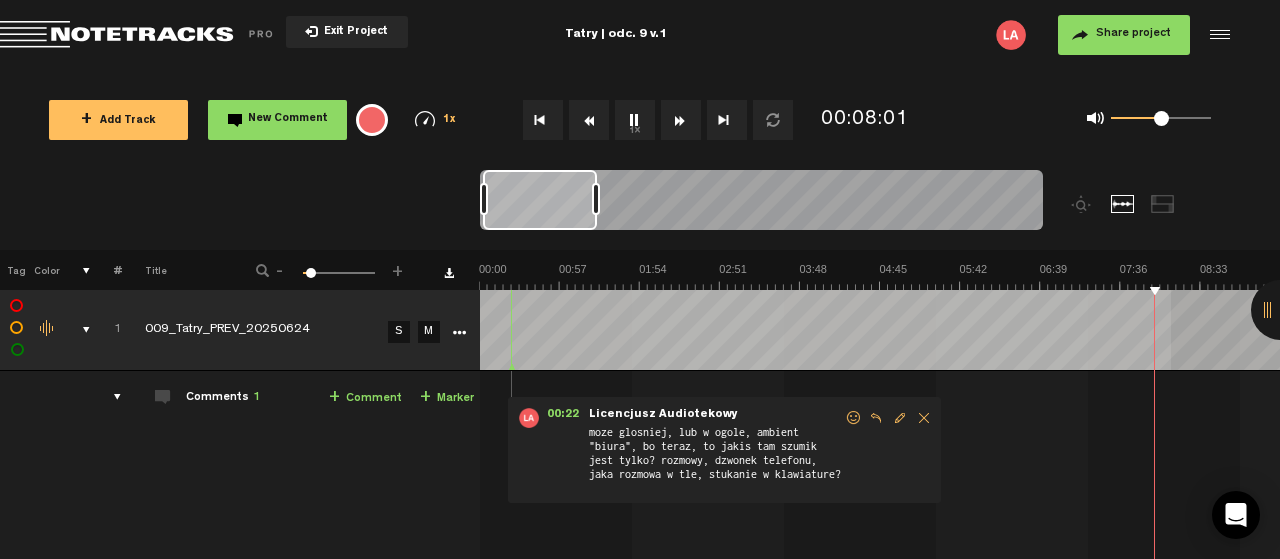click at bounding box center [2481, 276] 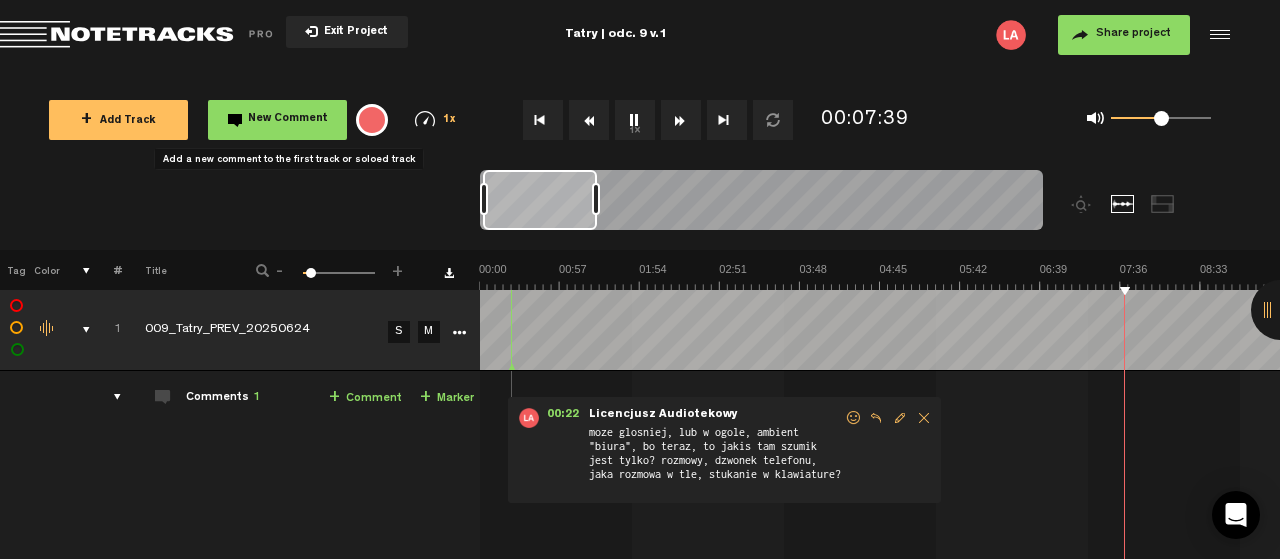 click on "New Comment" at bounding box center [288, 119] 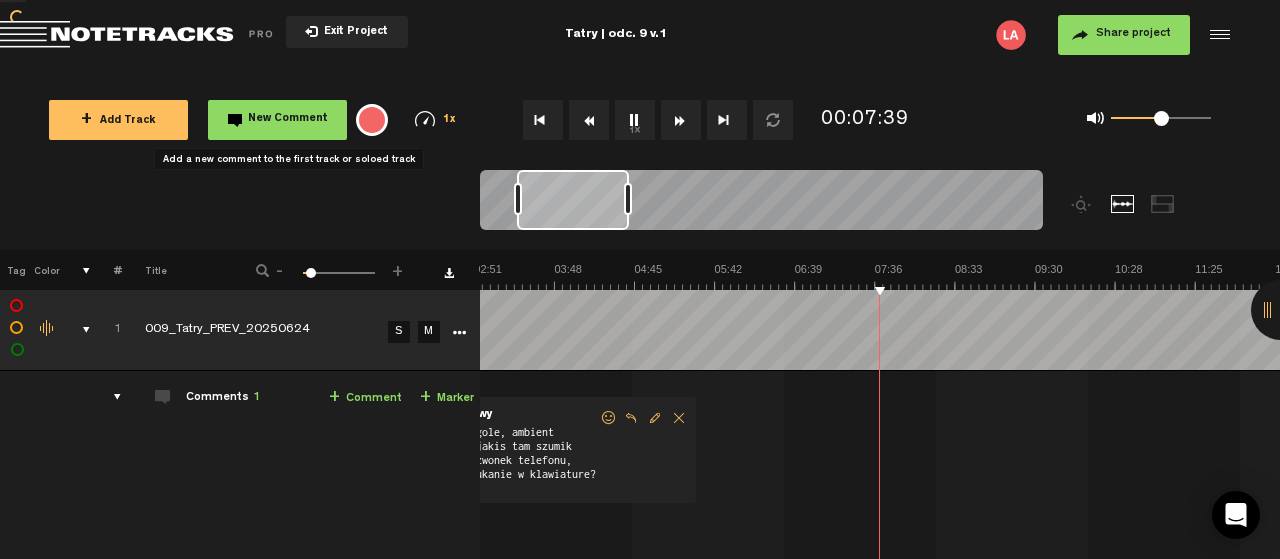 type 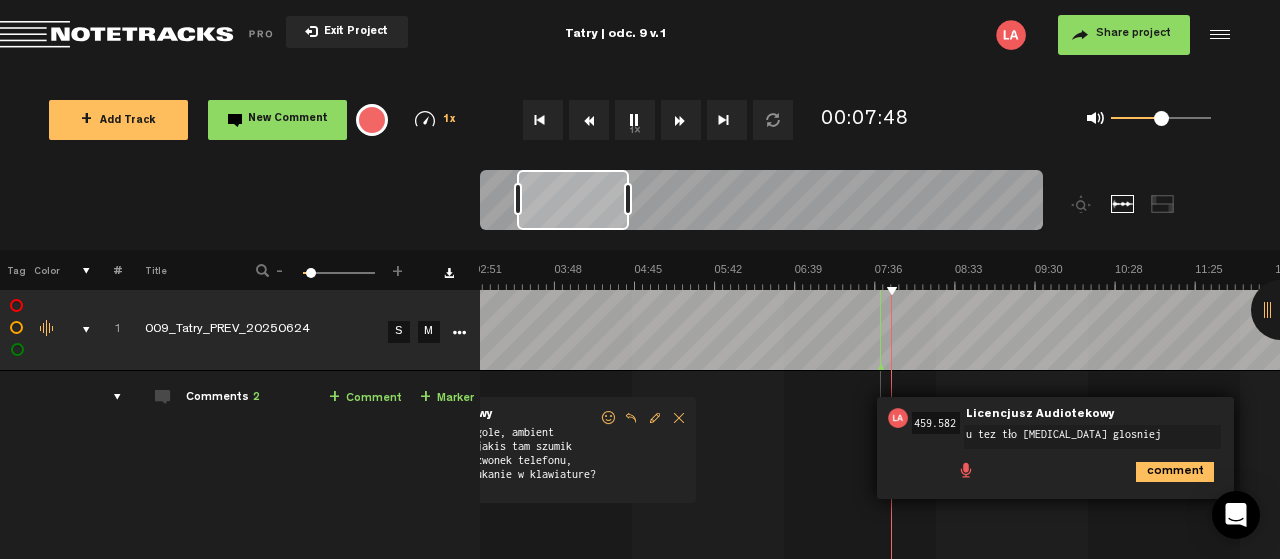 type on "u tez tło troche glosniej?" 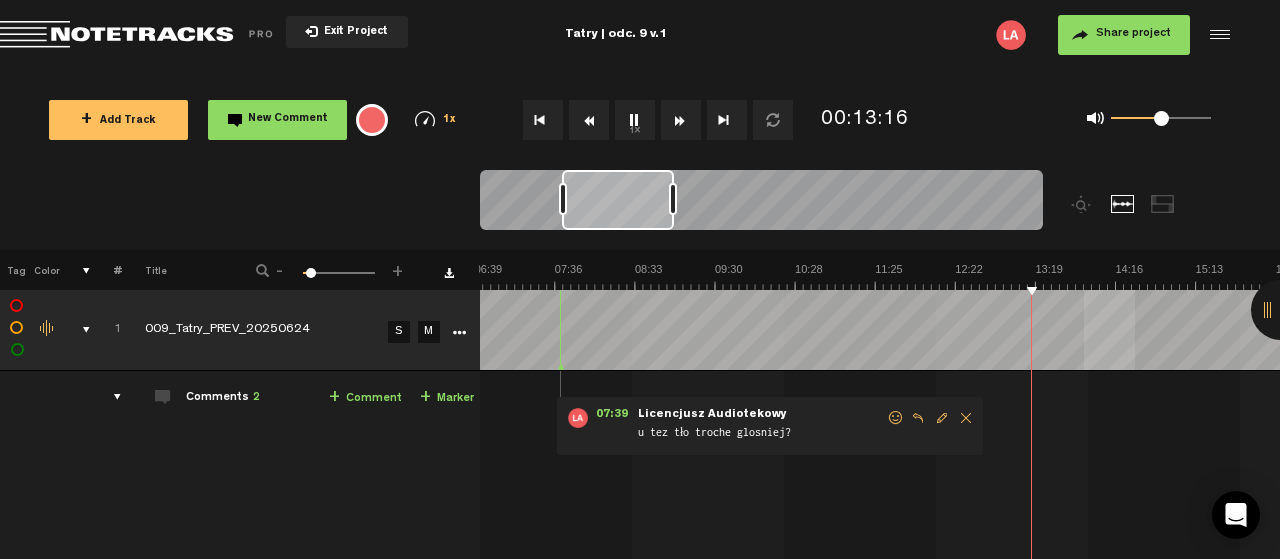 scroll, scrollTop: 0, scrollLeft: 565, axis: horizontal 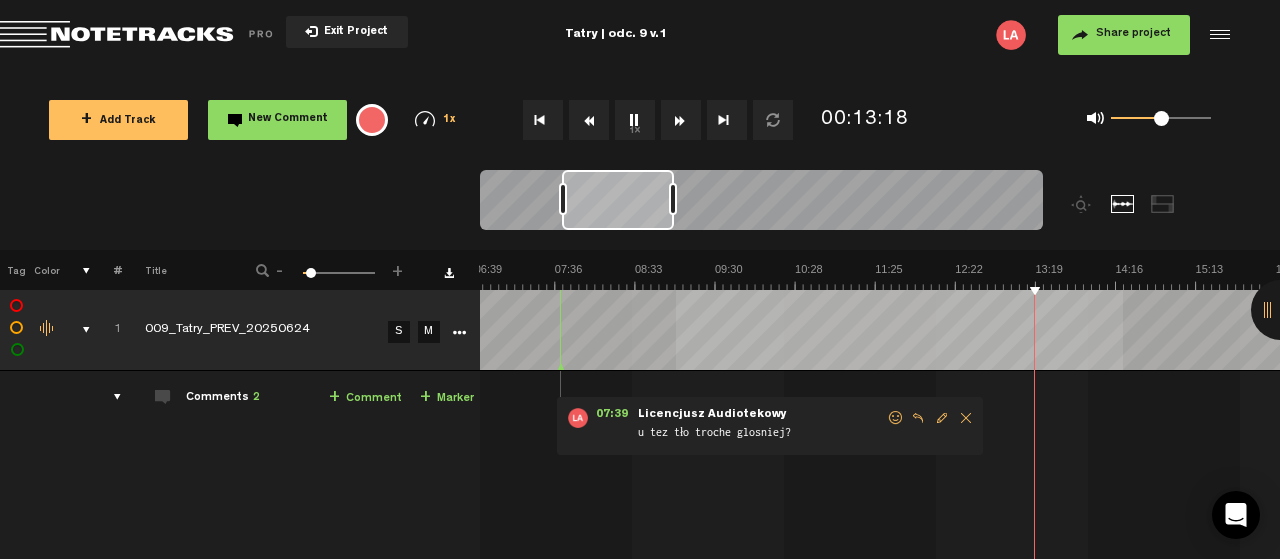 click on "1x" at bounding box center (635, 120) 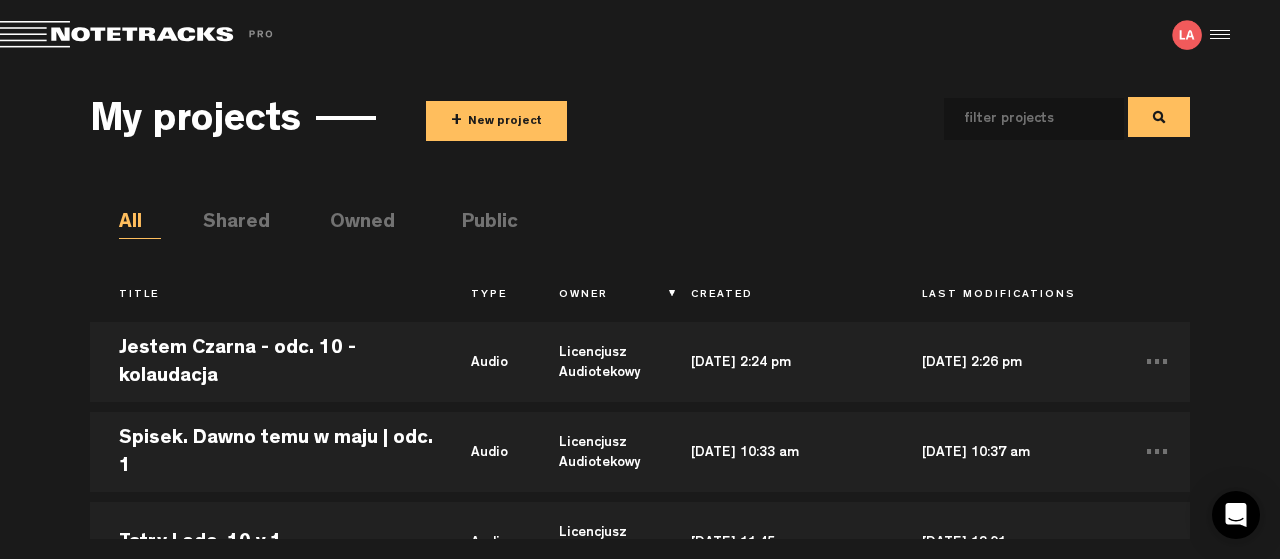 scroll, scrollTop: 0, scrollLeft: 0, axis: both 